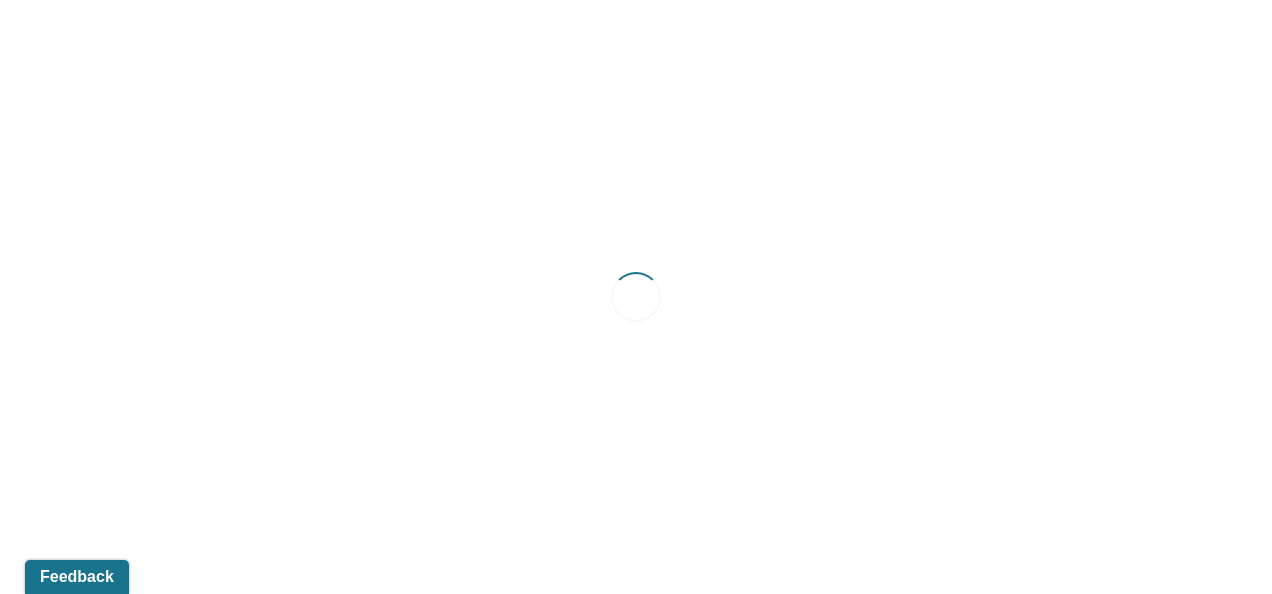 scroll, scrollTop: 0, scrollLeft: 0, axis: both 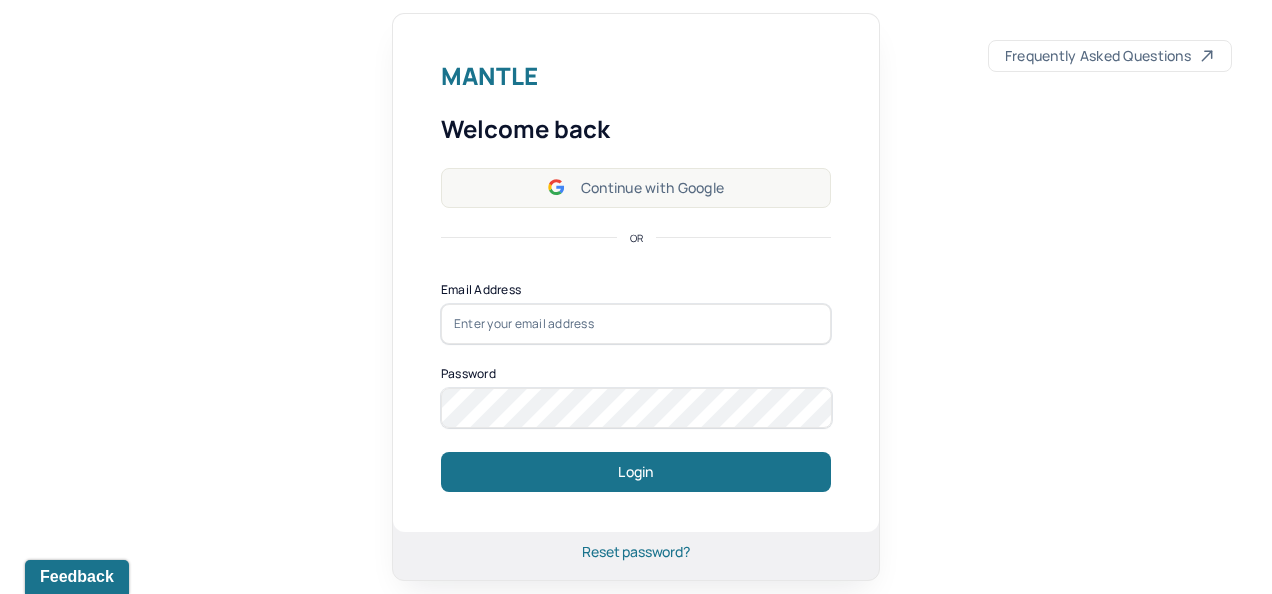 click on "Continue with Google" at bounding box center (636, 188) 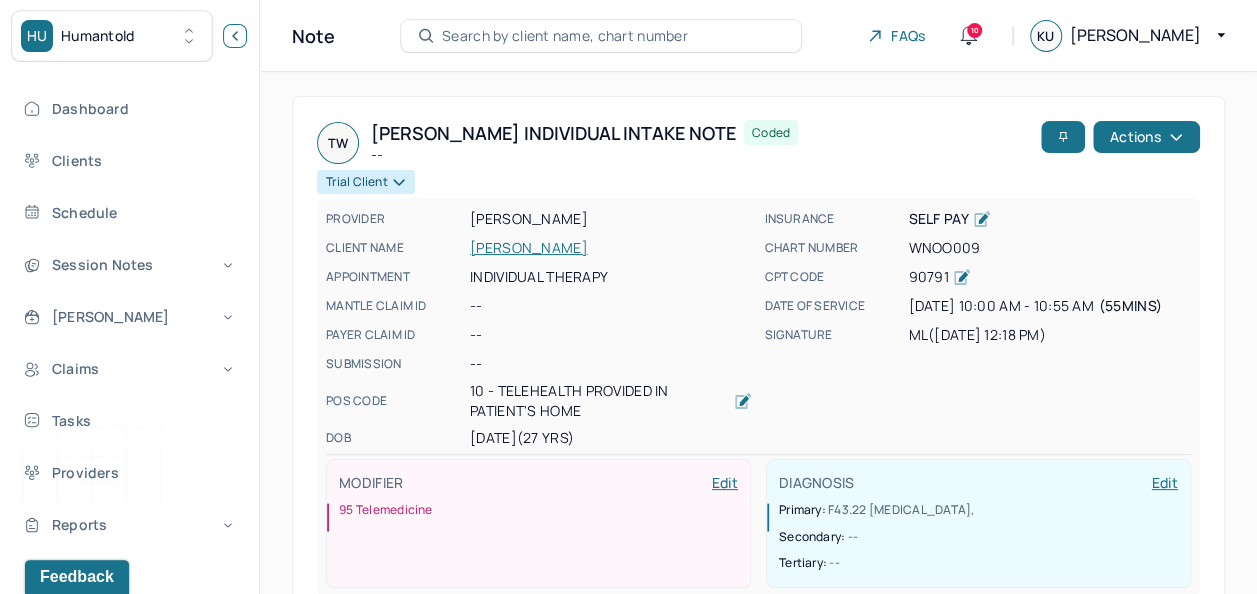 click 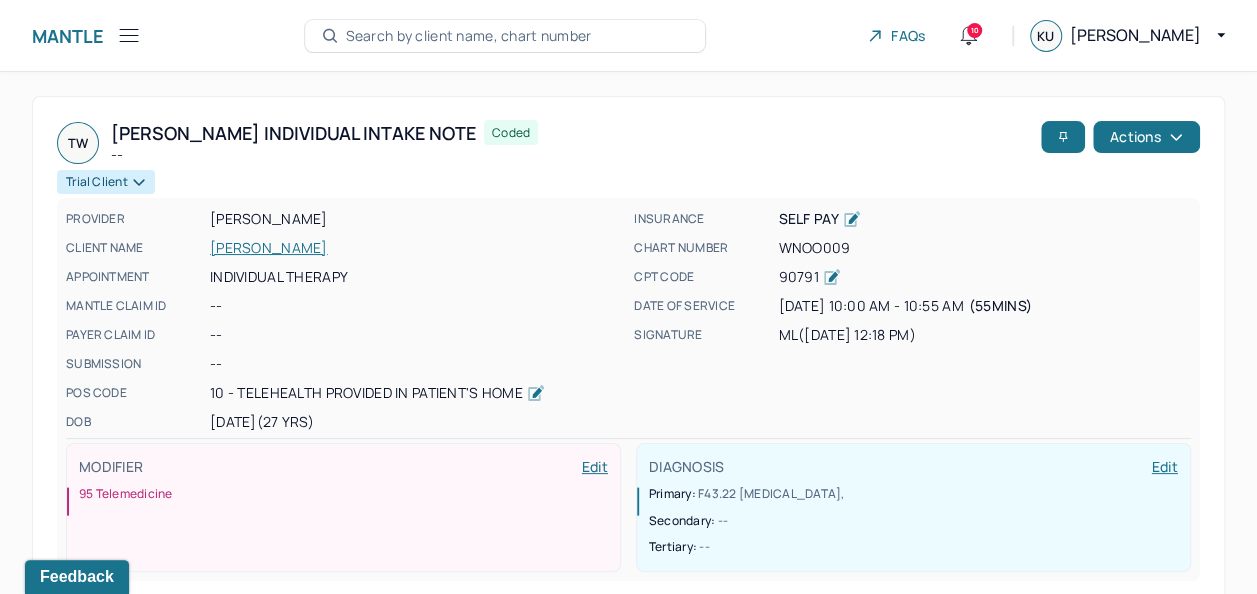 click on "[PERSON_NAME]" at bounding box center (416, 248) 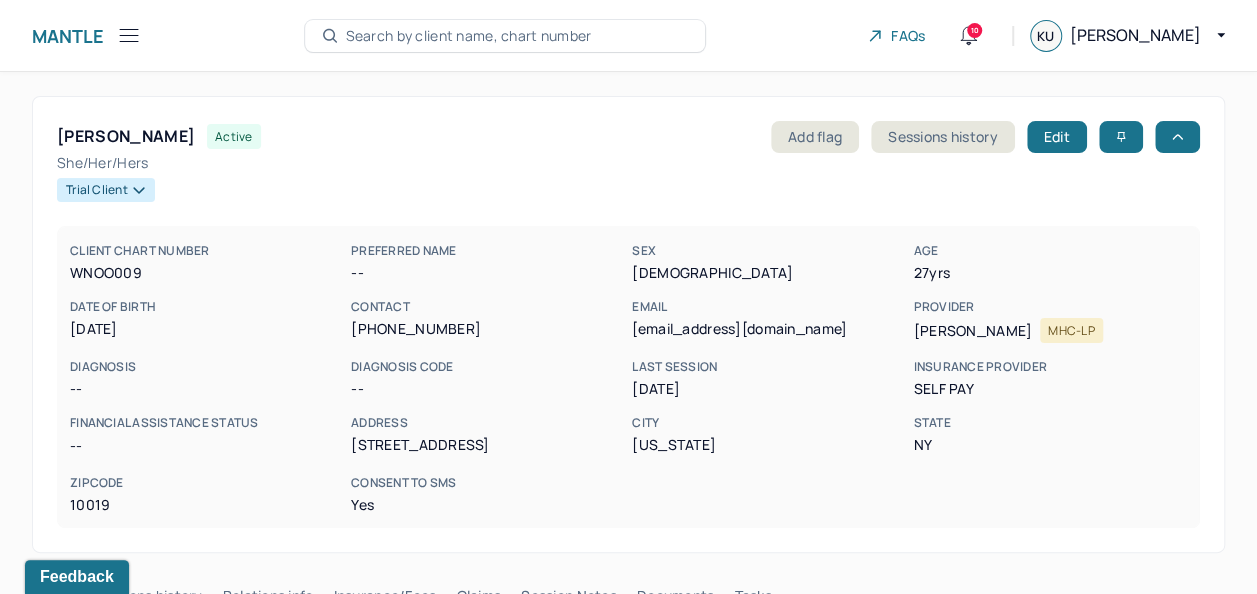 drag, startPoint x: 636, startPoint y: 331, endPoint x: 709, endPoint y: 348, distance: 74.953316 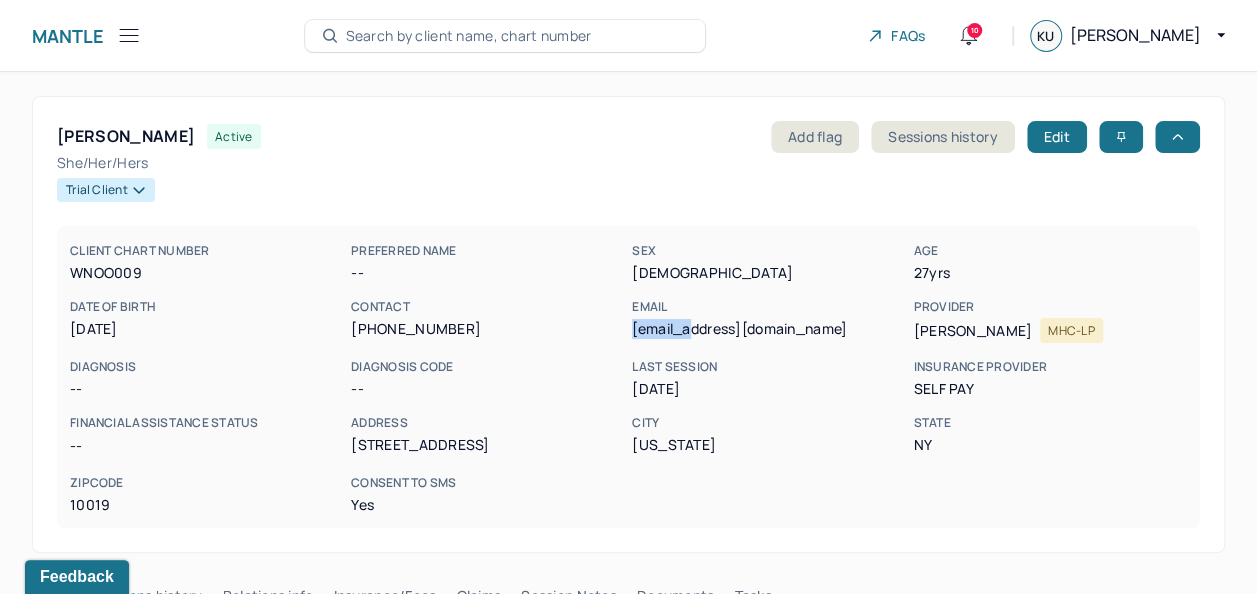 click on "[EMAIL_ADDRESS][DOMAIN_NAME]" at bounding box center [768, 329] 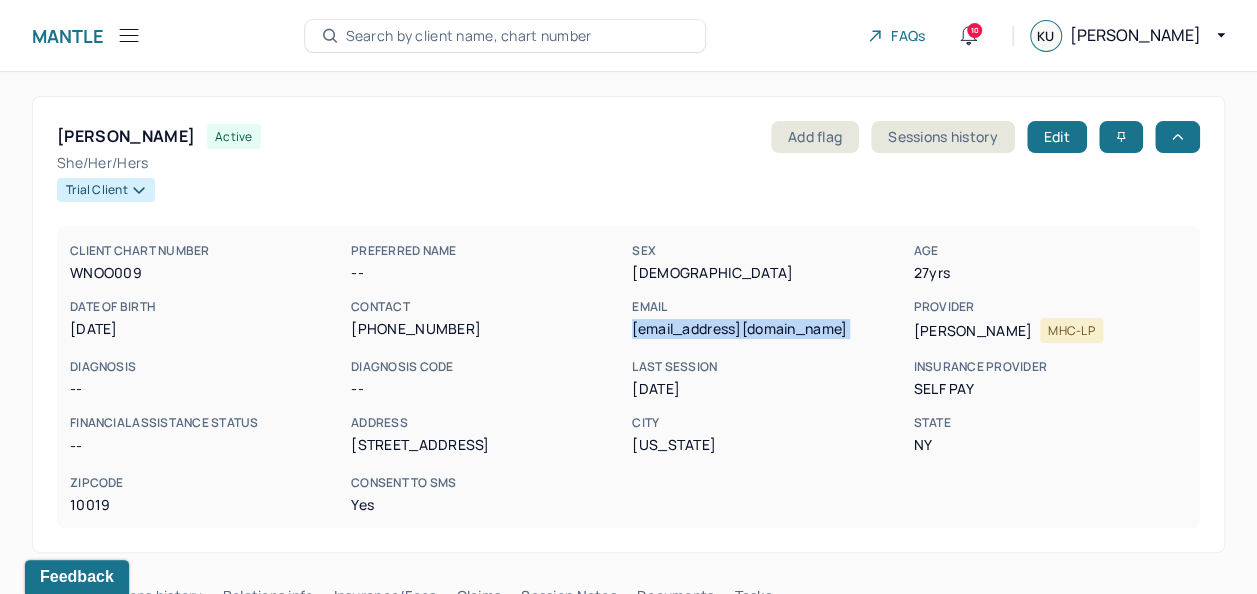 click on "[EMAIL_ADDRESS][DOMAIN_NAME]" at bounding box center [768, 329] 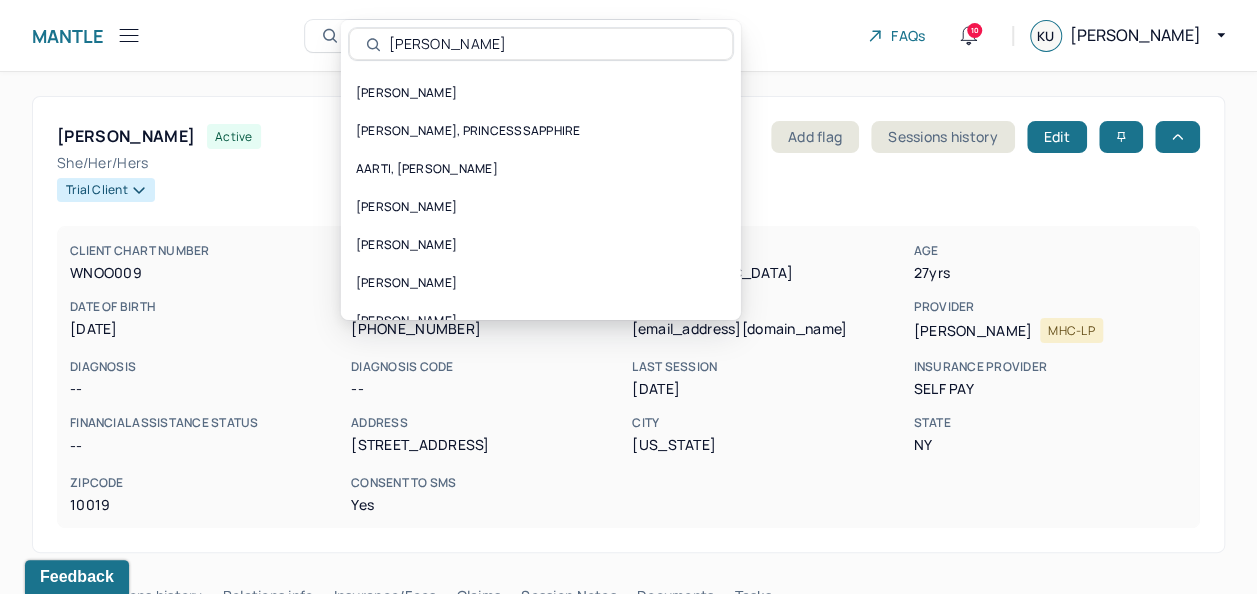 type on "[PERSON_NAME]" 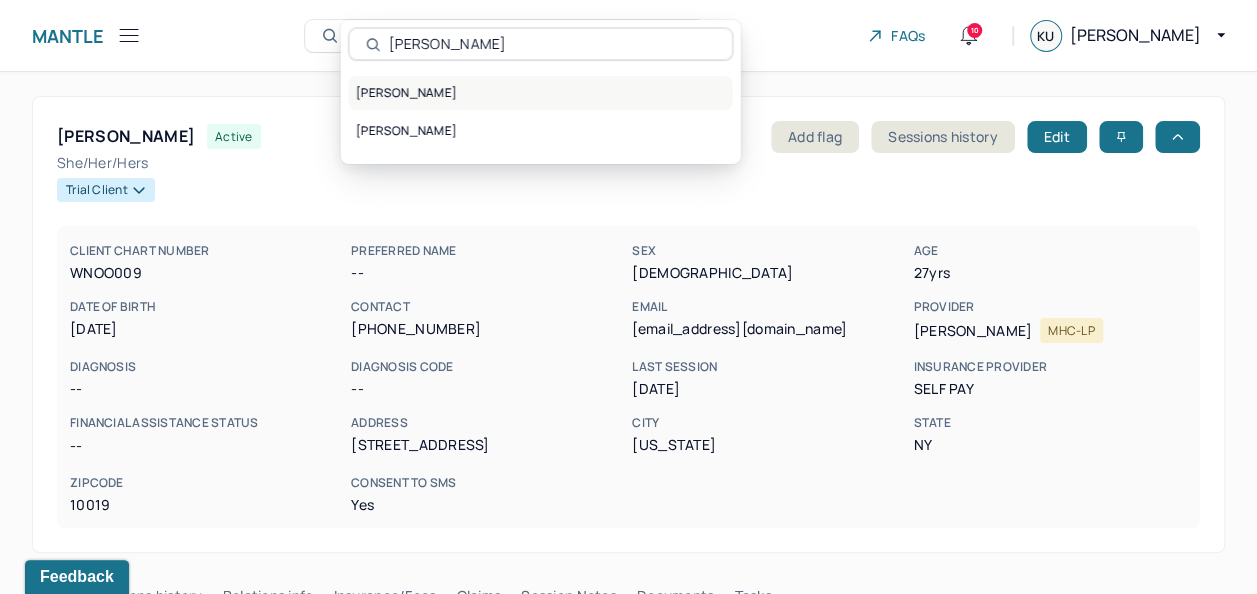 click on "[PERSON_NAME]" at bounding box center [541, 93] 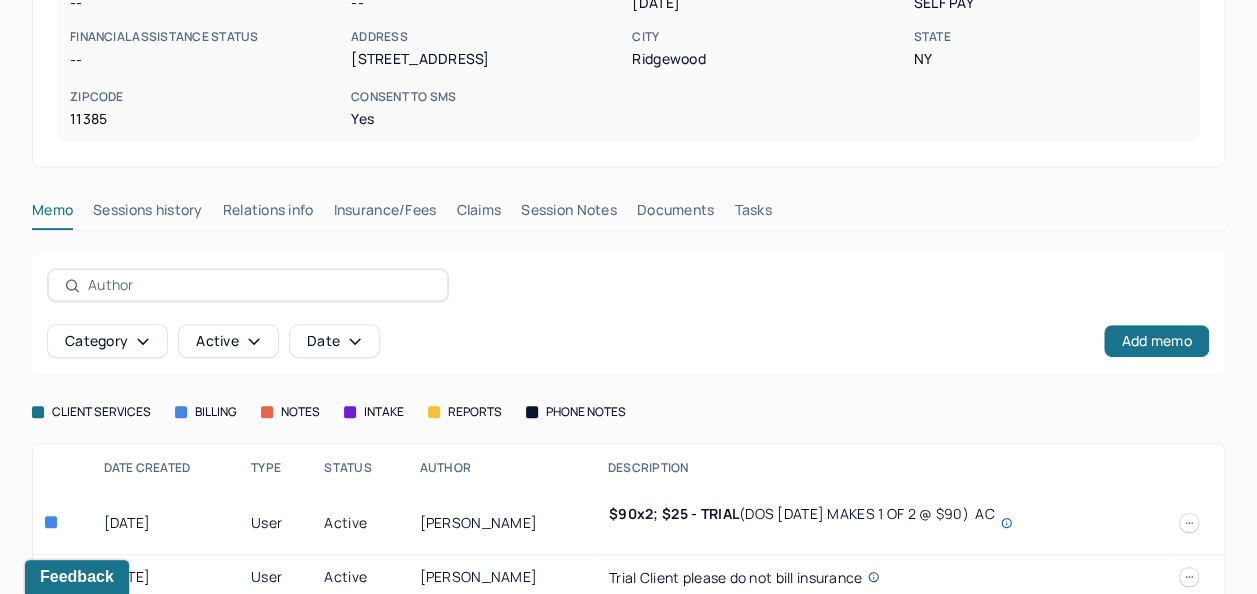 scroll, scrollTop: 389, scrollLeft: 0, axis: vertical 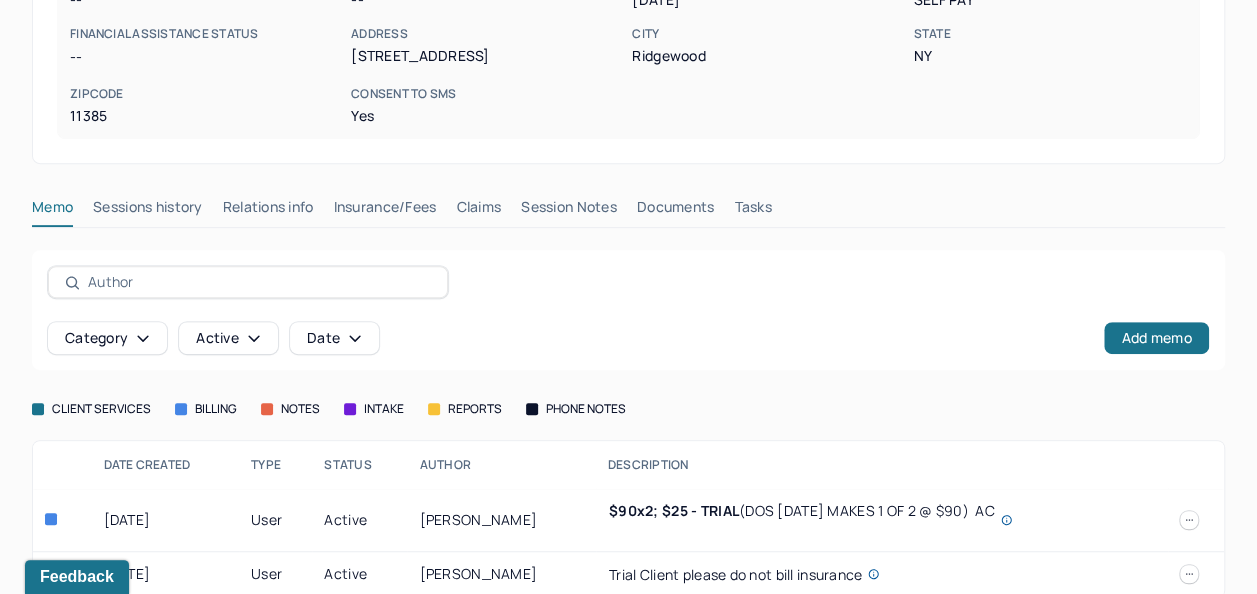click on "Session Notes" at bounding box center [569, 211] 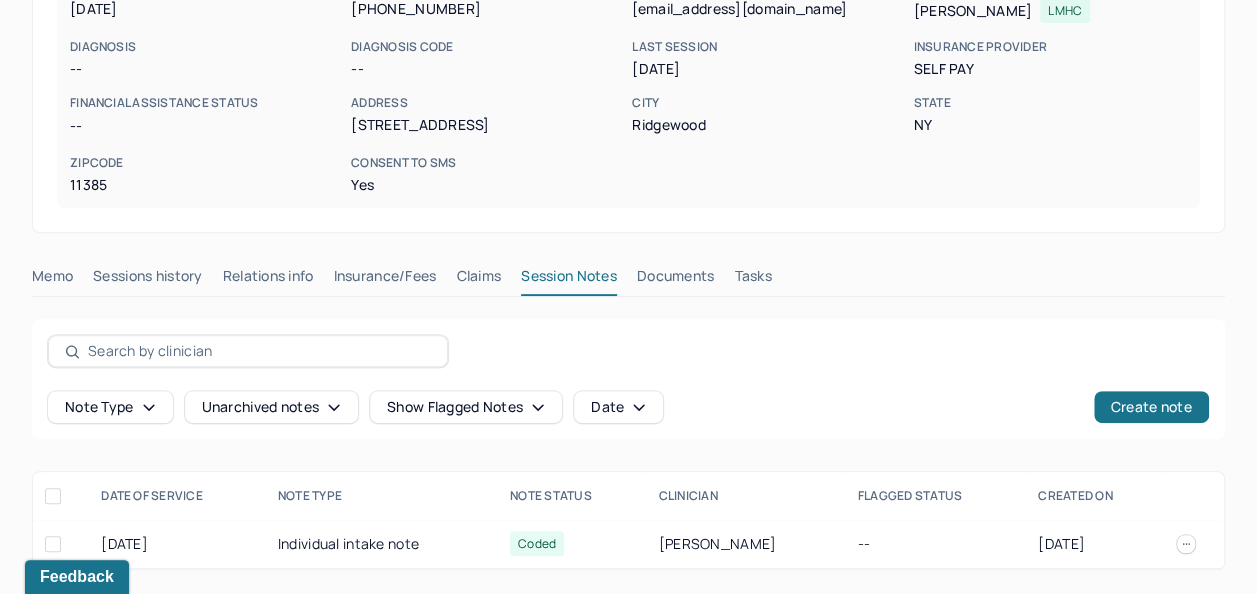 scroll, scrollTop: 318, scrollLeft: 0, axis: vertical 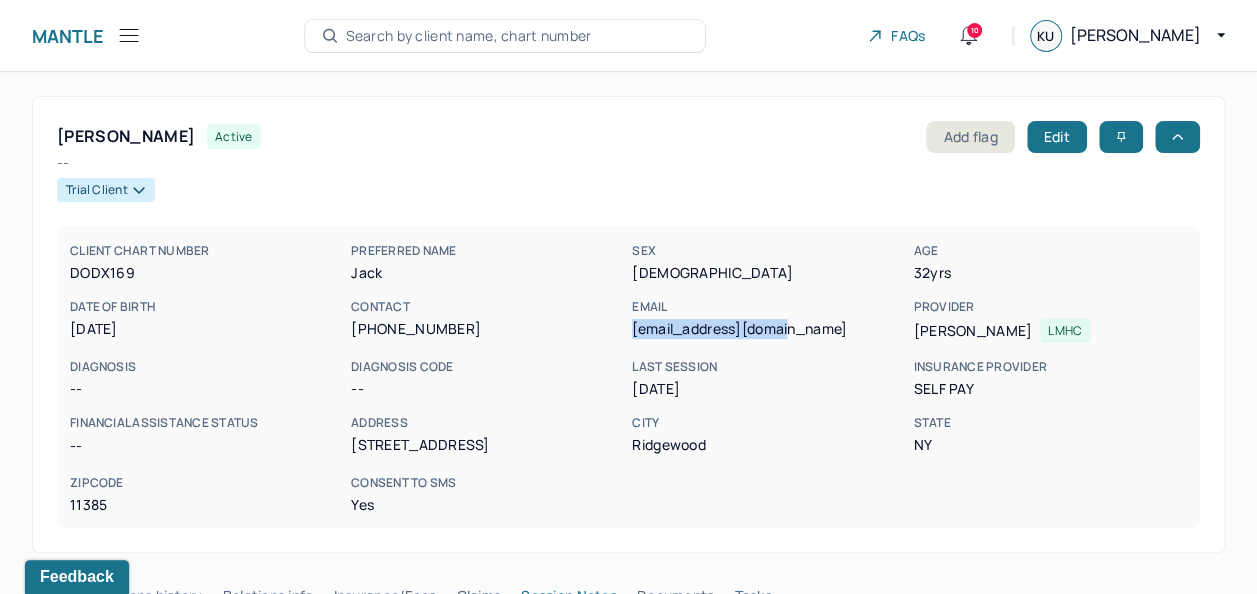 drag, startPoint x: 632, startPoint y: 331, endPoint x: 802, endPoint y: 328, distance: 170.02647 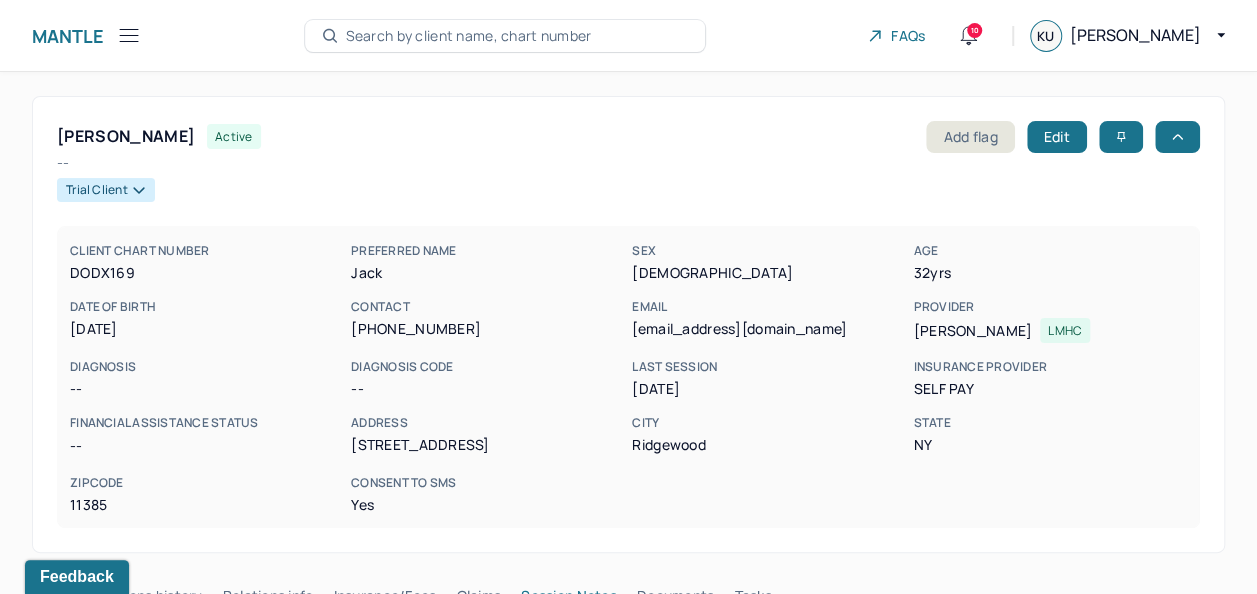 click on "Search by client name, chart number" at bounding box center (469, 36) 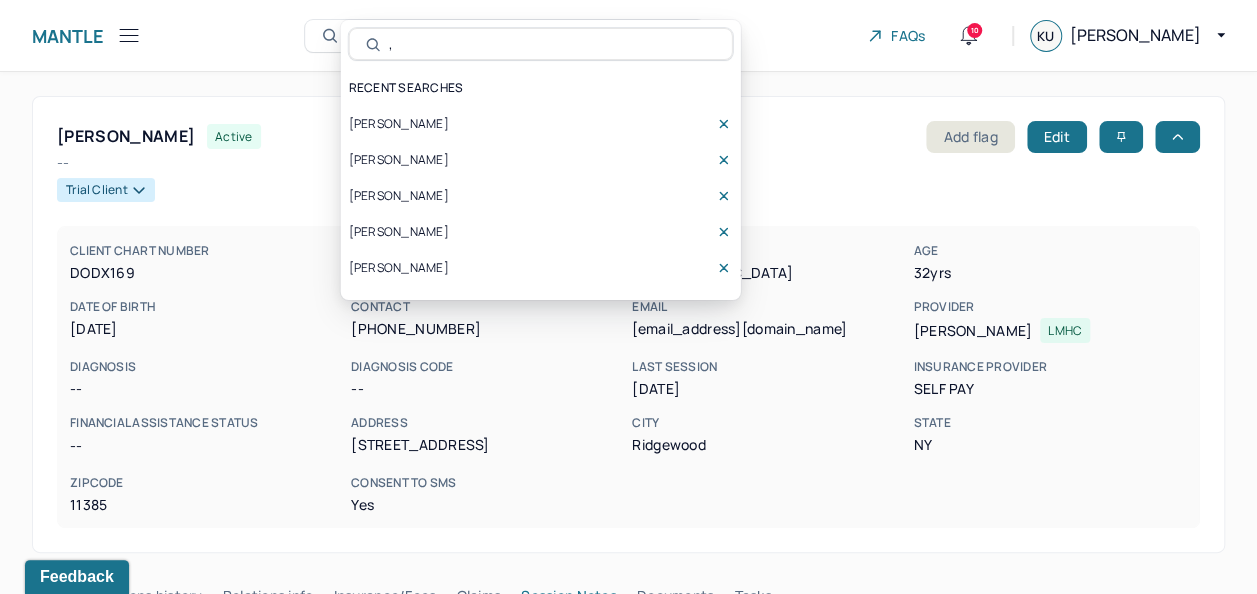 type on "," 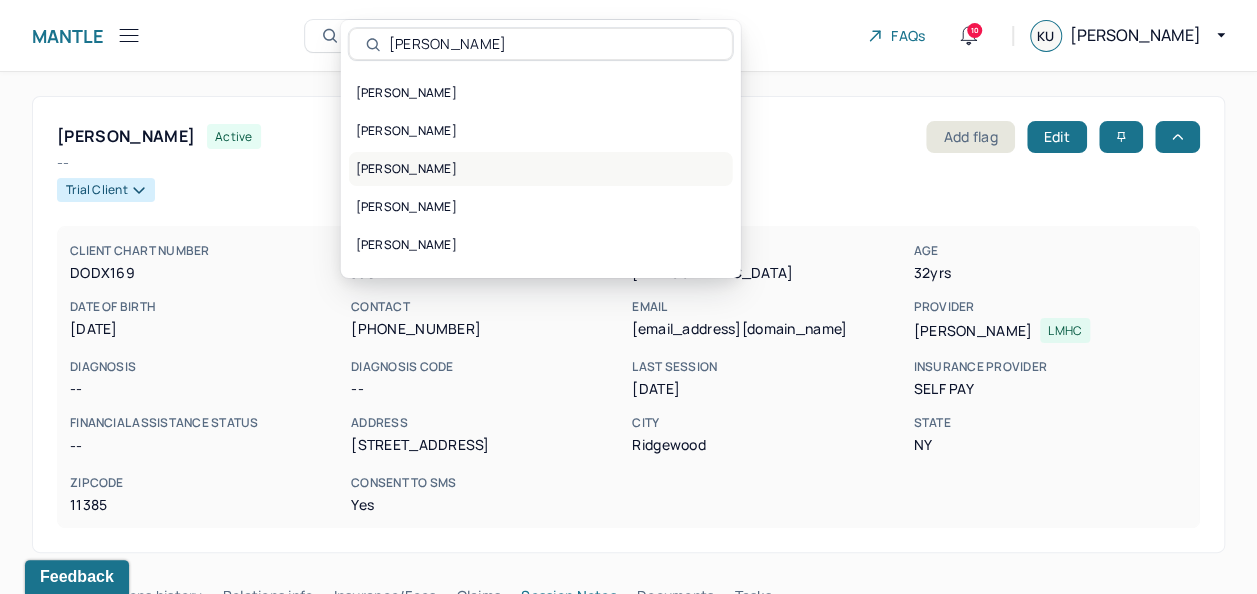 type on "[PERSON_NAME]" 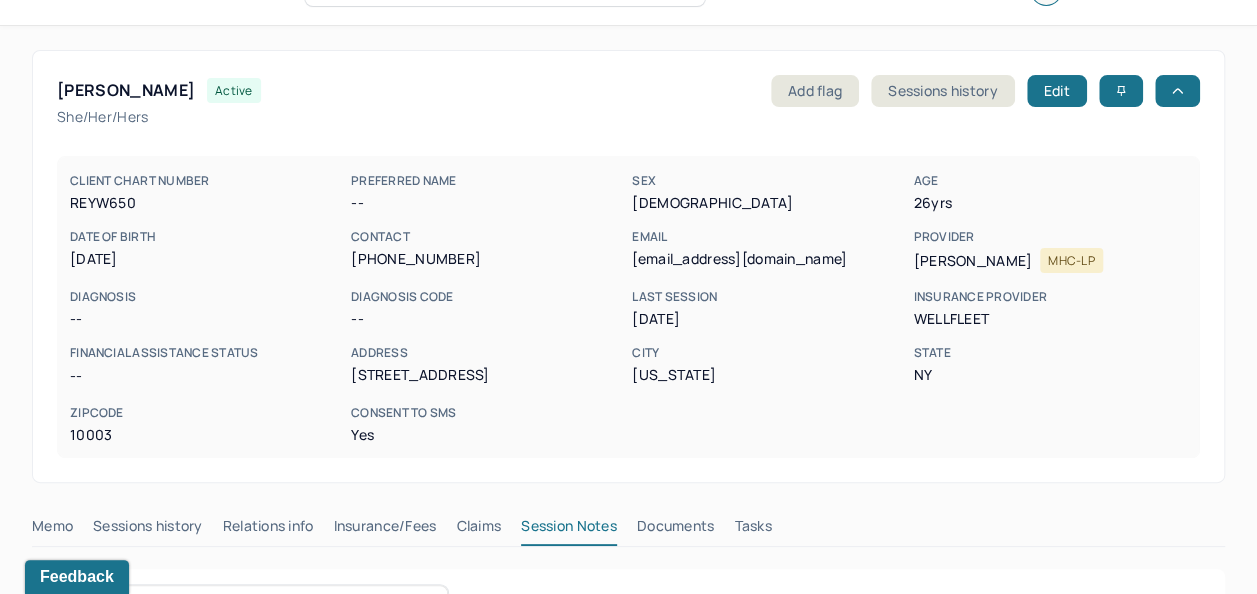 scroll, scrollTop: 46, scrollLeft: 0, axis: vertical 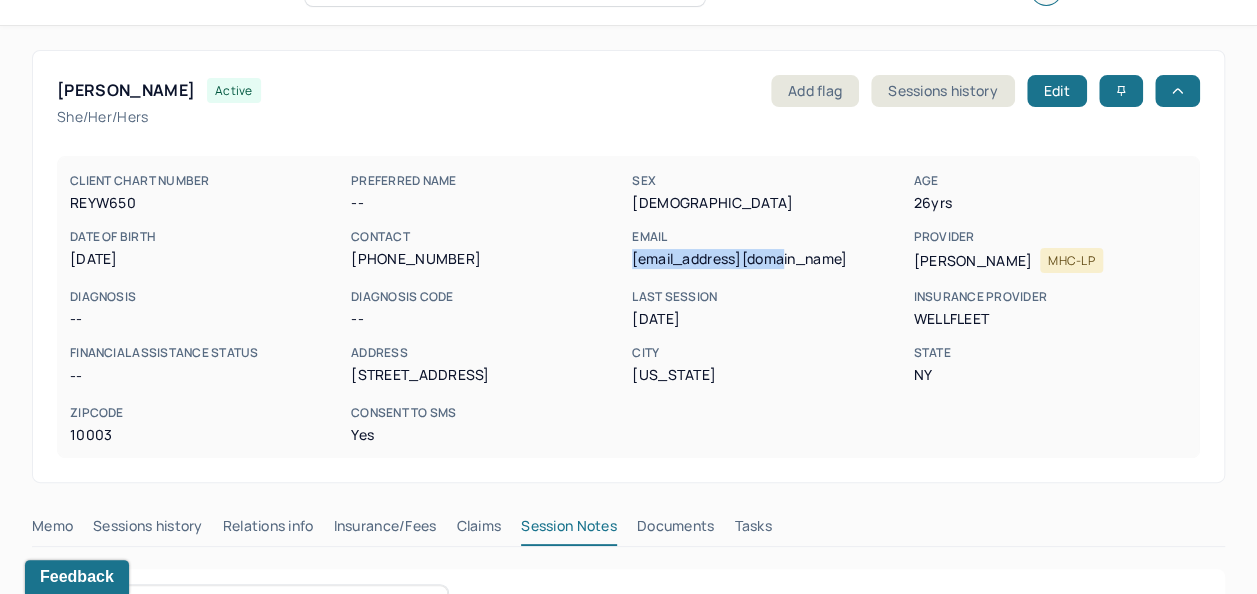 drag, startPoint x: 632, startPoint y: 260, endPoint x: 782, endPoint y: 262, distance: 150.01334 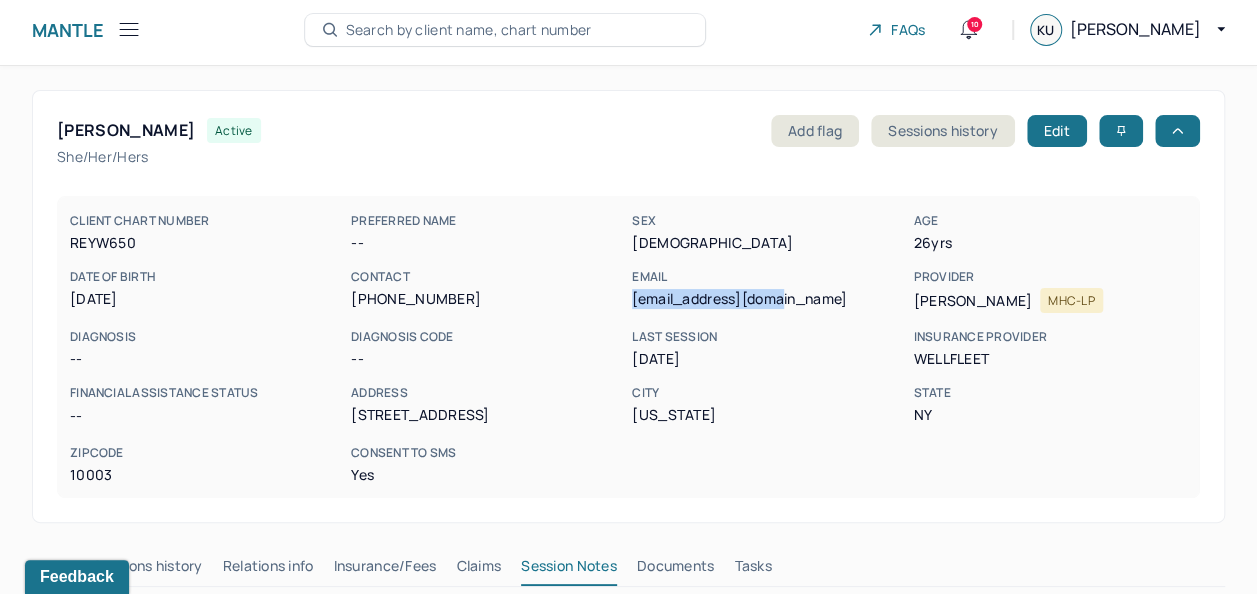 scroll, scrollTop: 0, scrollLeft: 0, axis: both 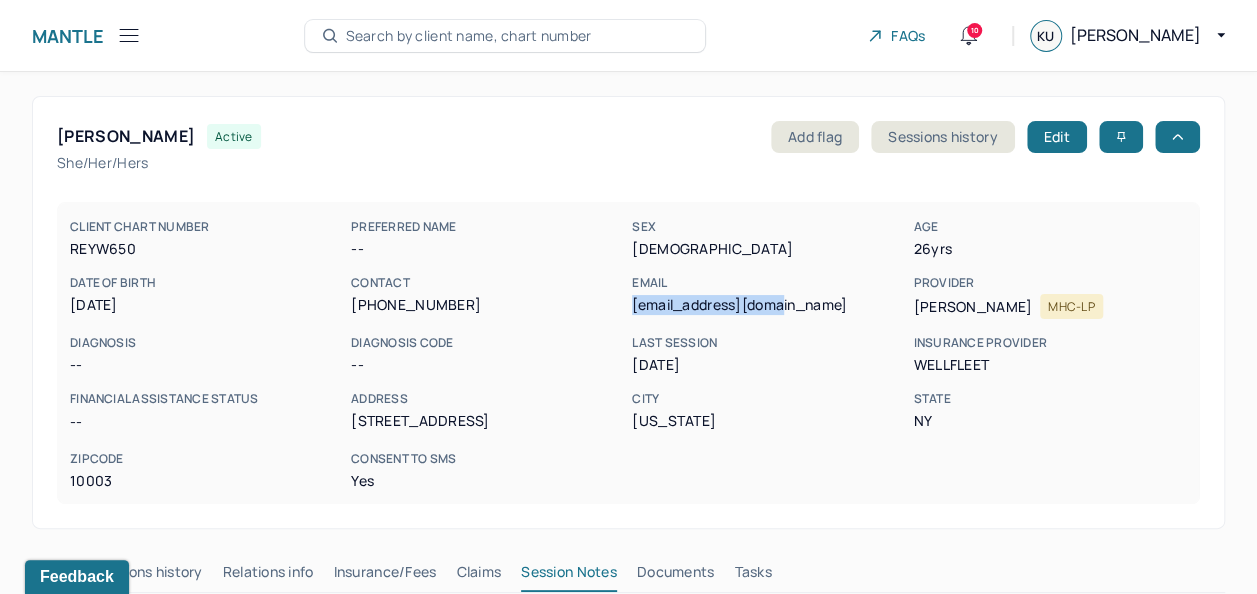 click on "Search by client name, chart number" at bounding box center [469, 36] 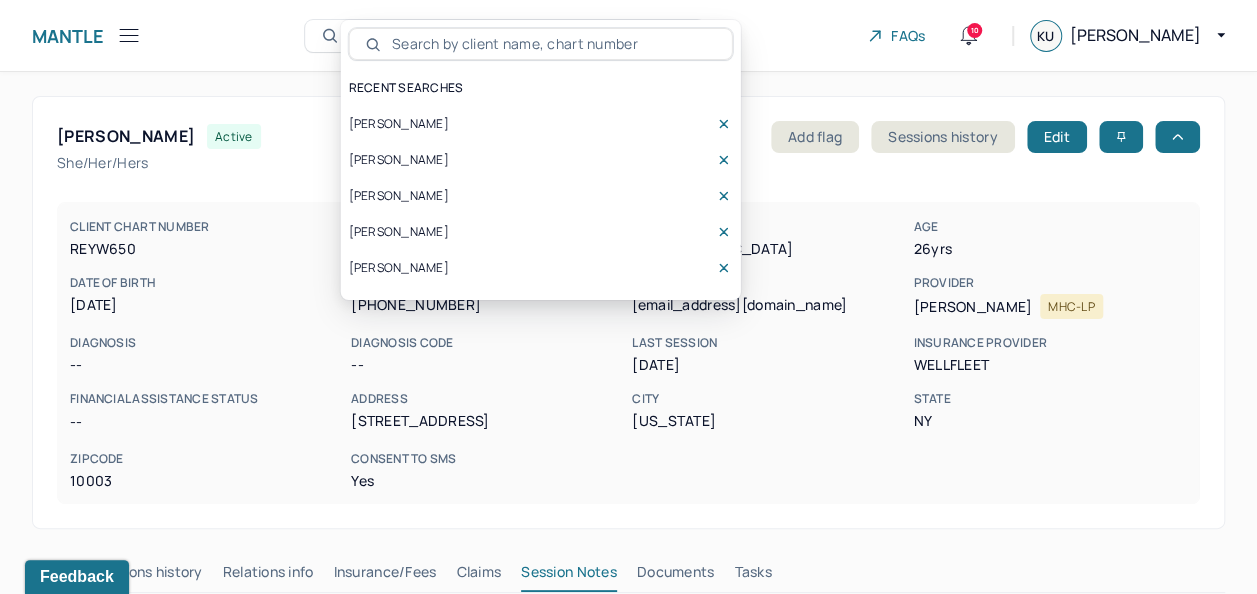 click on "[PERSON_NAME]" at bounding box center (541, 160) 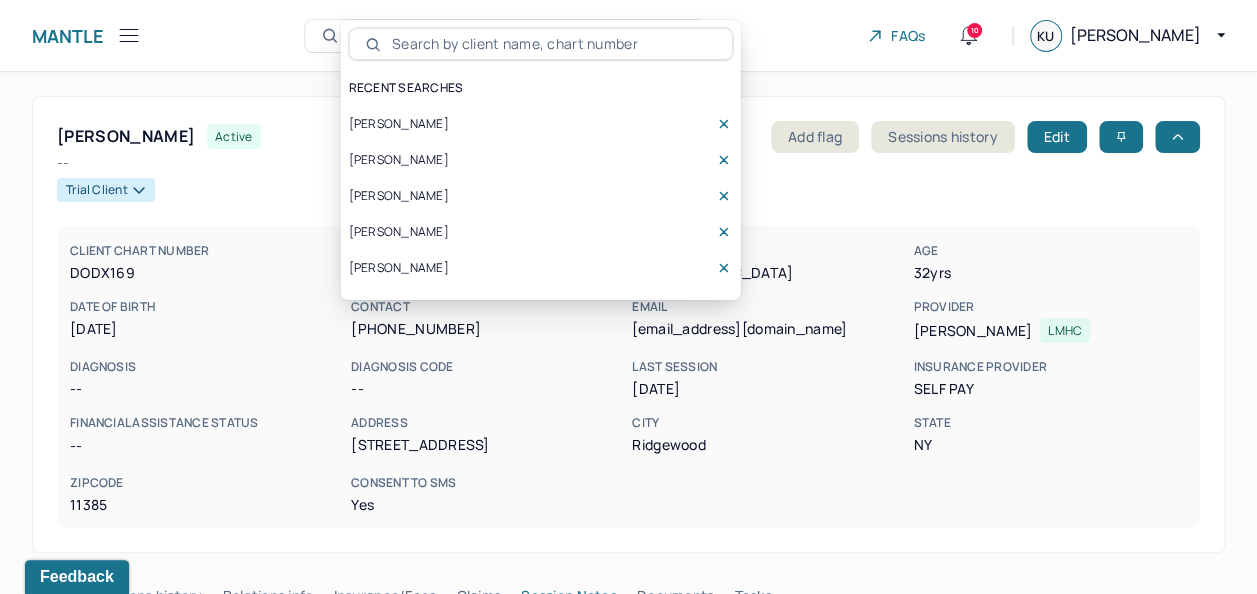 click at bounding box center [552, 44] 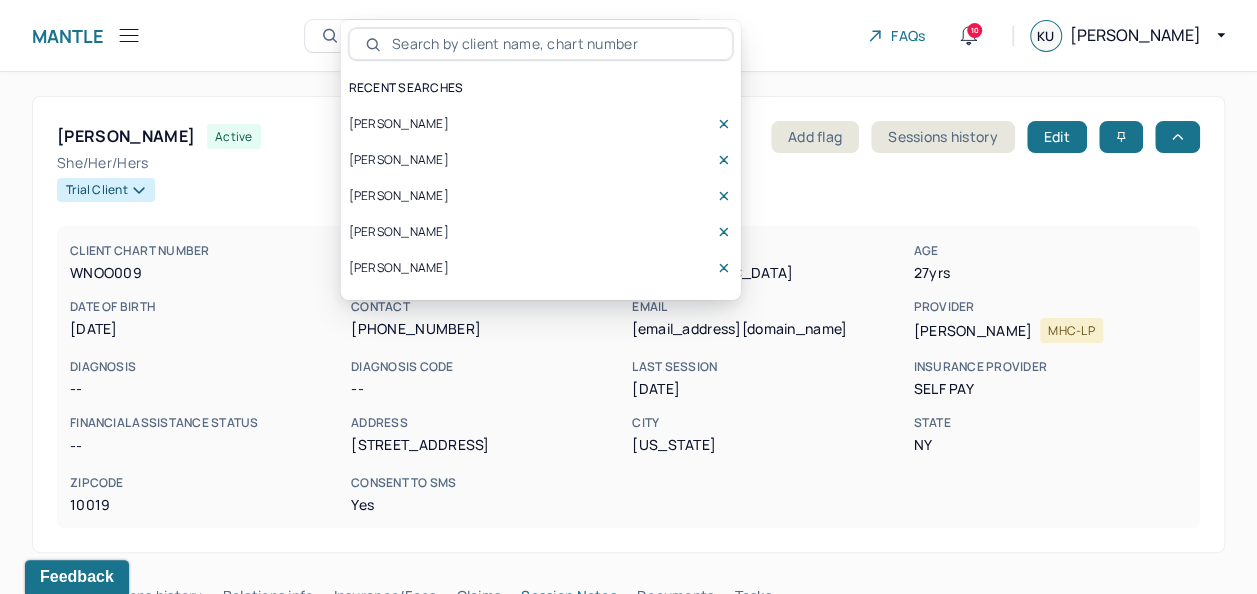click at bounding box center (541, 44) 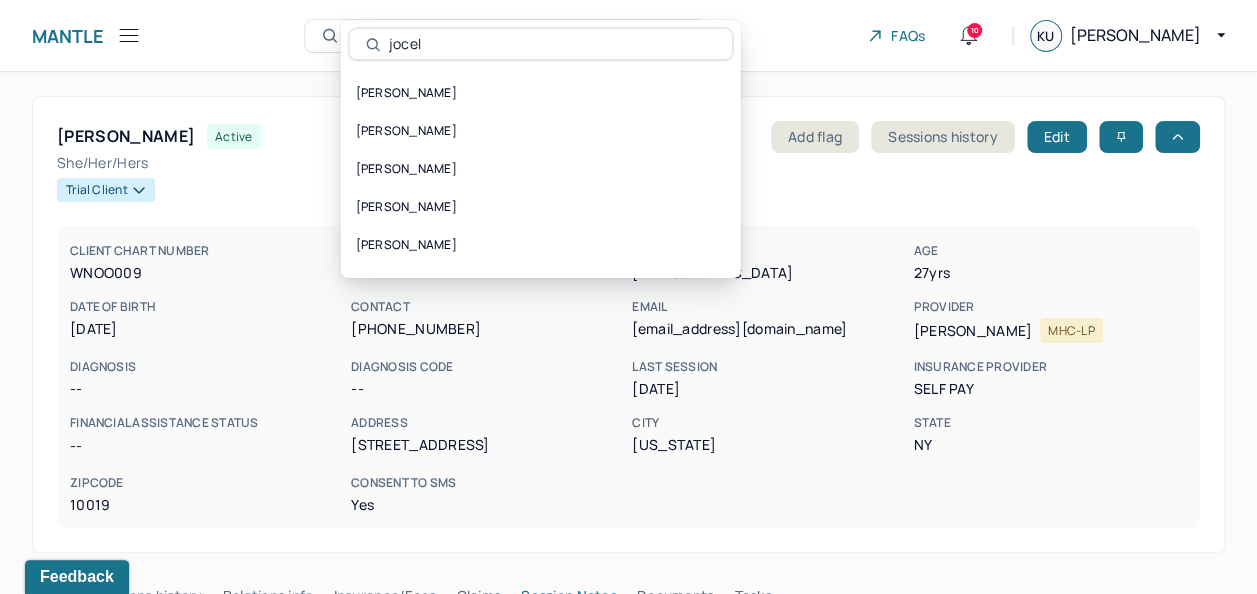 type on "jocel" 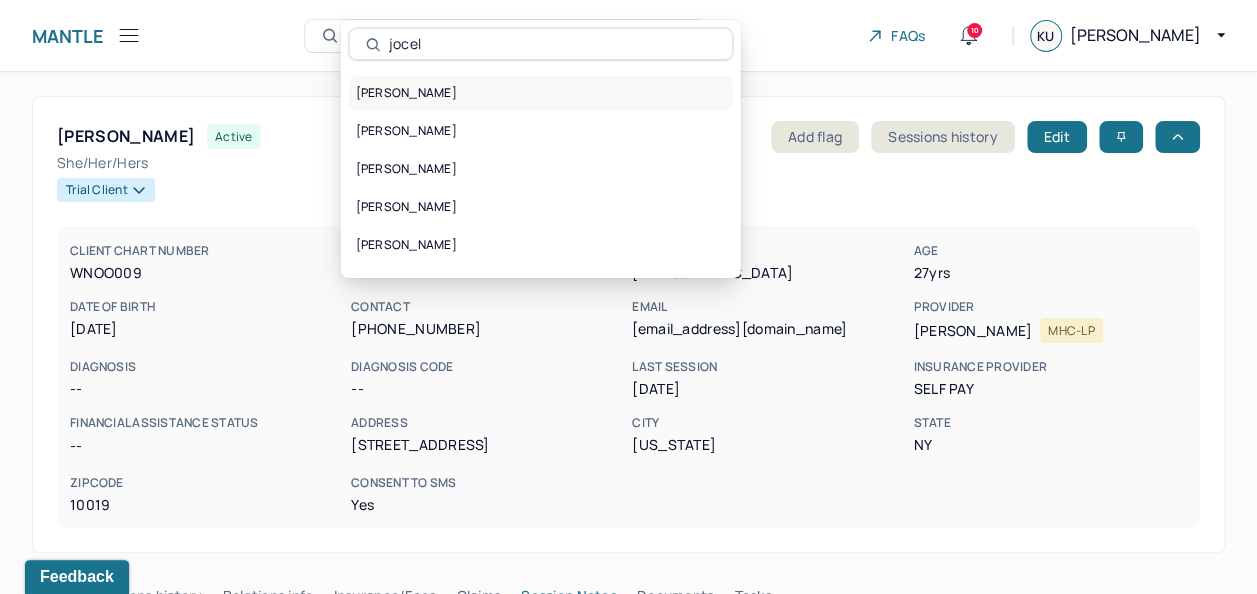 click on "[PERSON_NAME]" at bounding box center (541, 93) 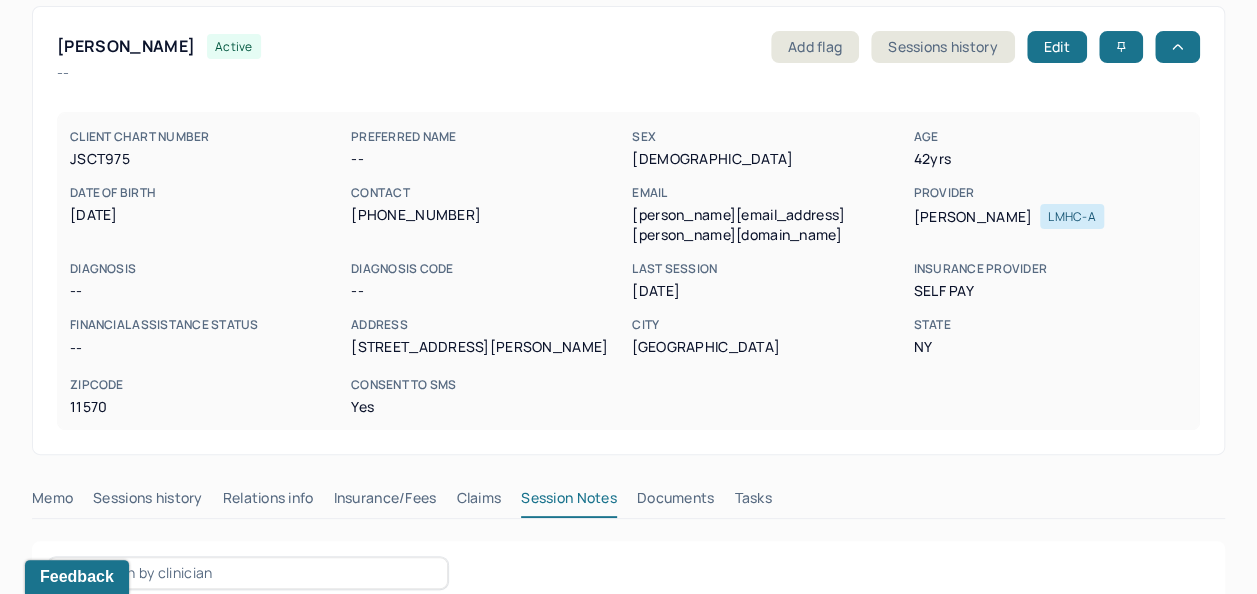 scroll, scrollTop: 0, scrollLeft: 0, axis: both 